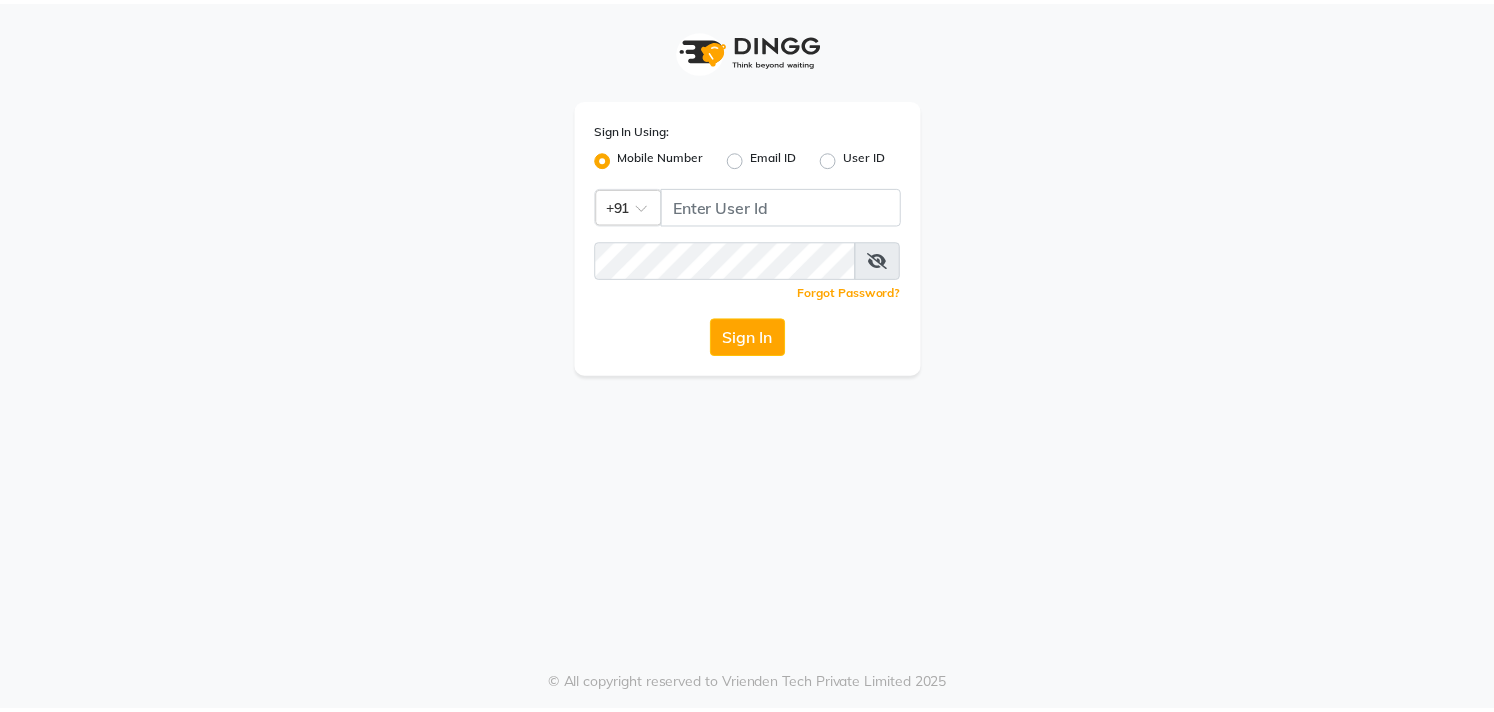 scroll, scrollTop: 0, scrollLeft: 0, axis: both 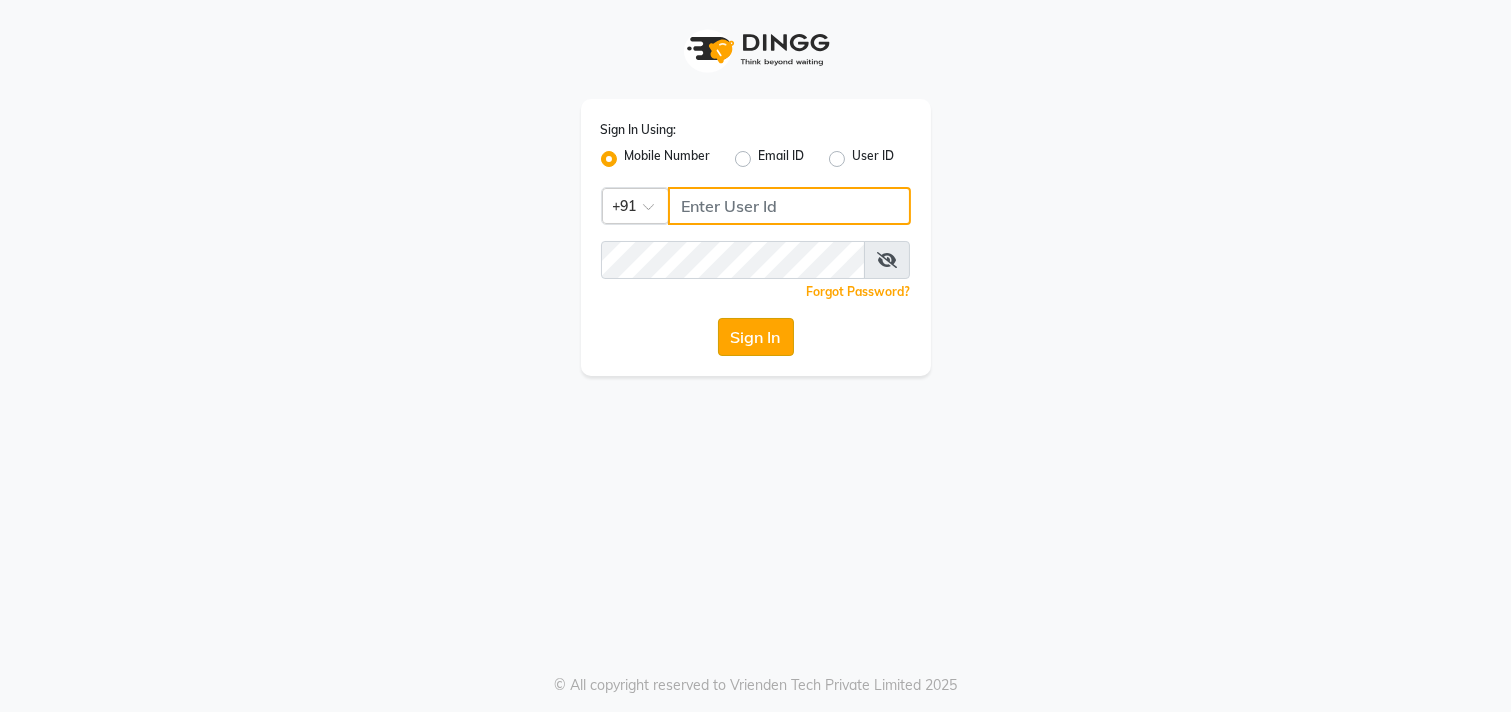 type on "[PHONE]" 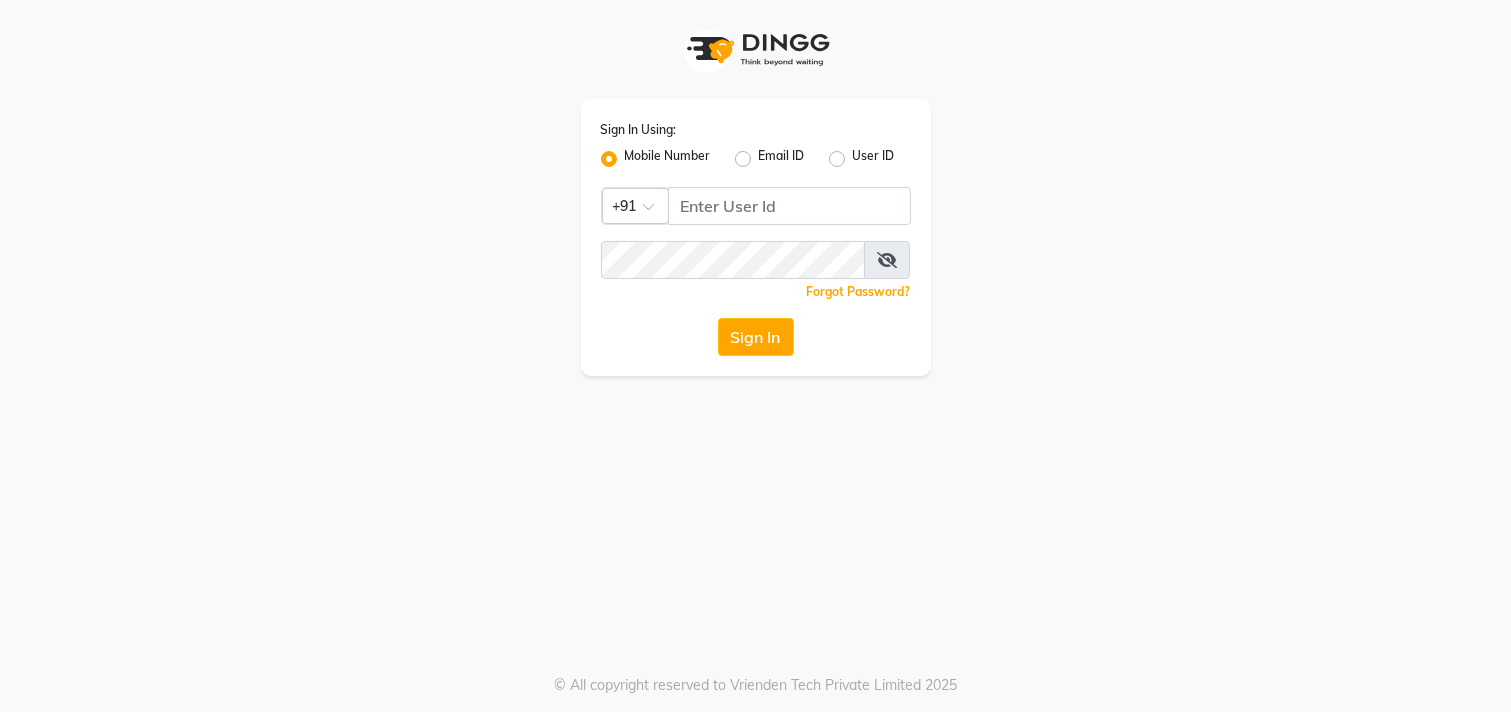 click on "Sign In" 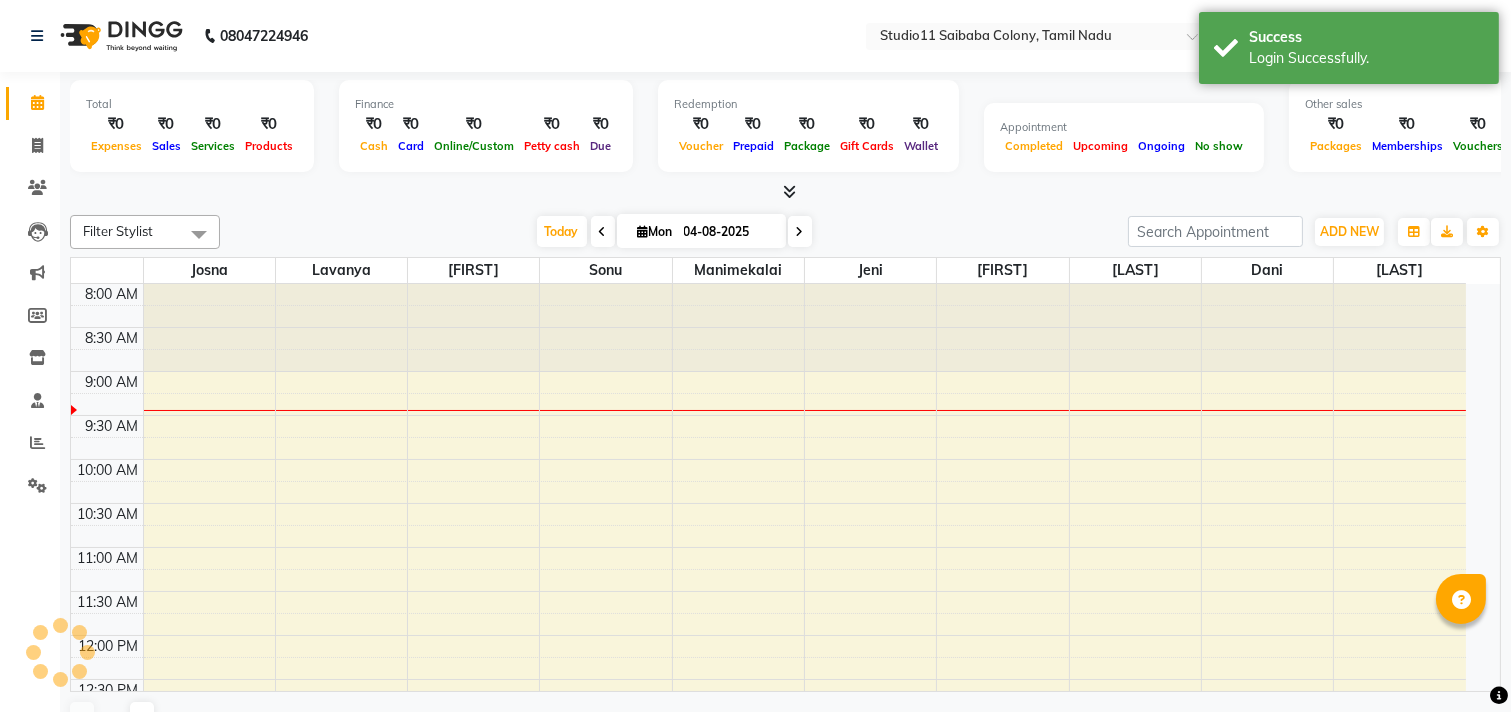 select on "en" 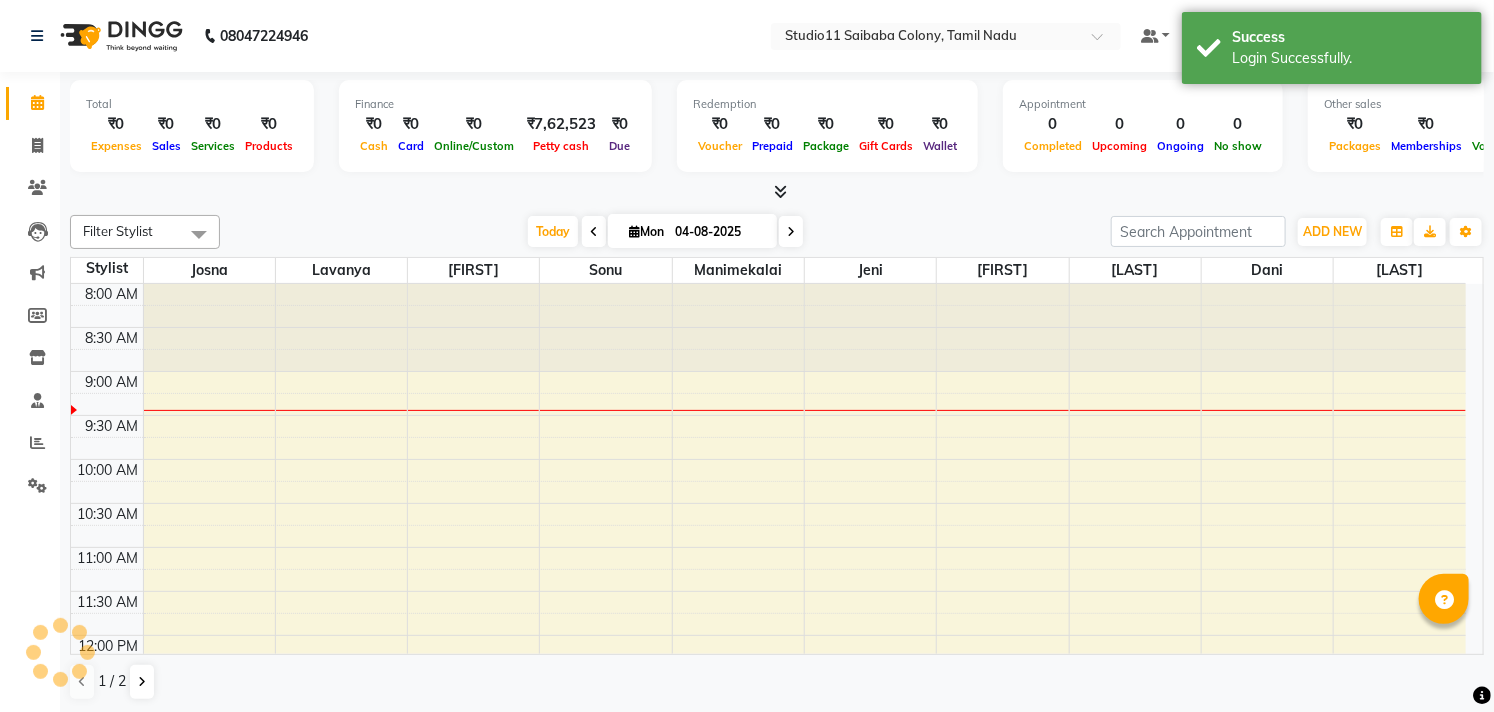 scroll, scrollTop: 0, scrollLeft: 0, axis: both 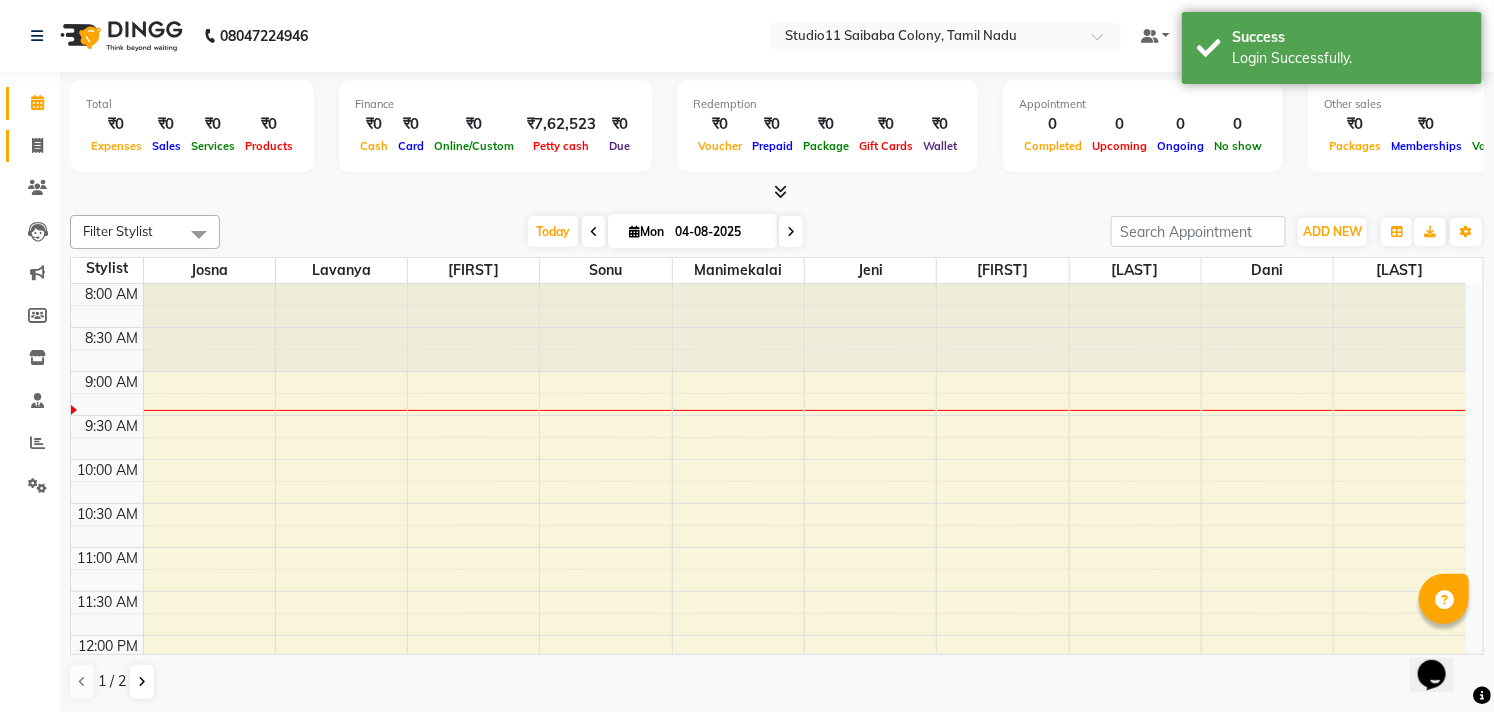 click 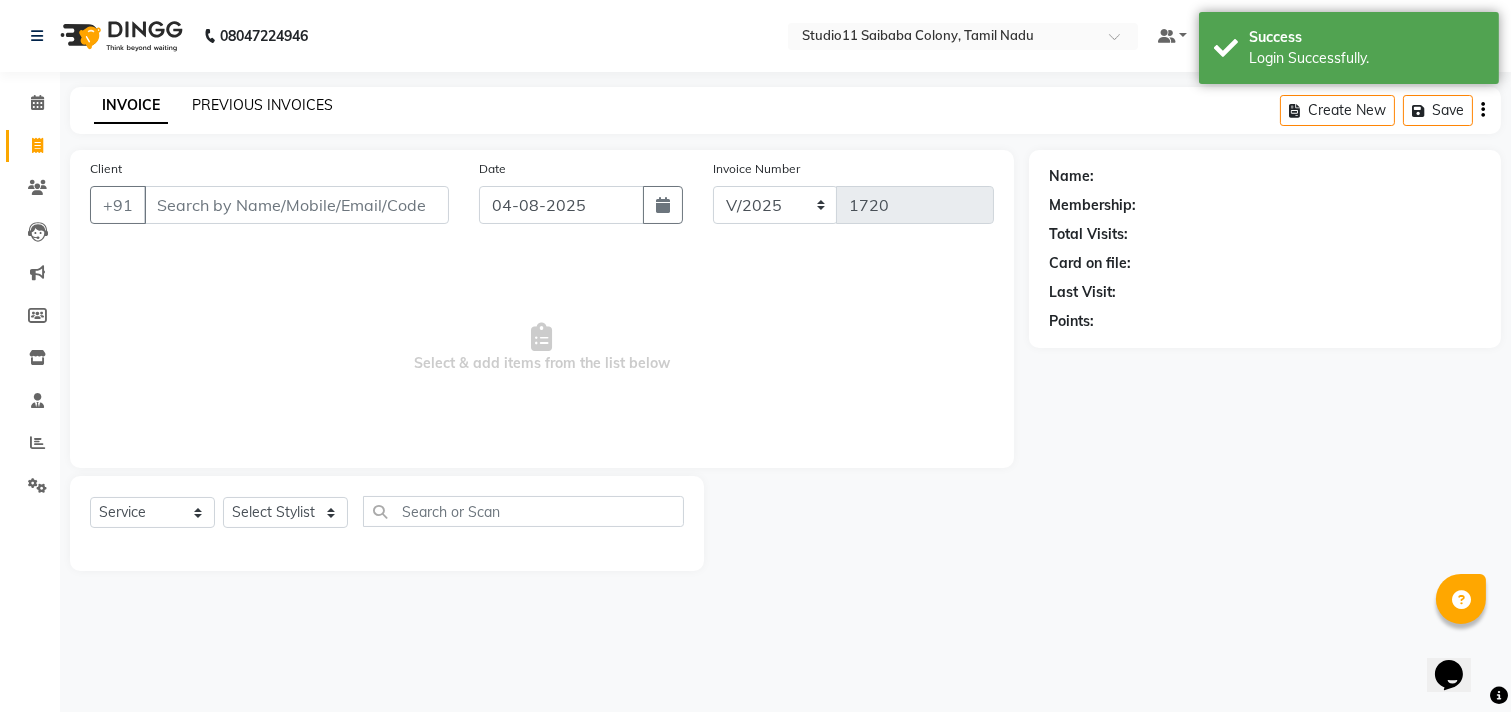 click on "PREVIOUS INVOICES" 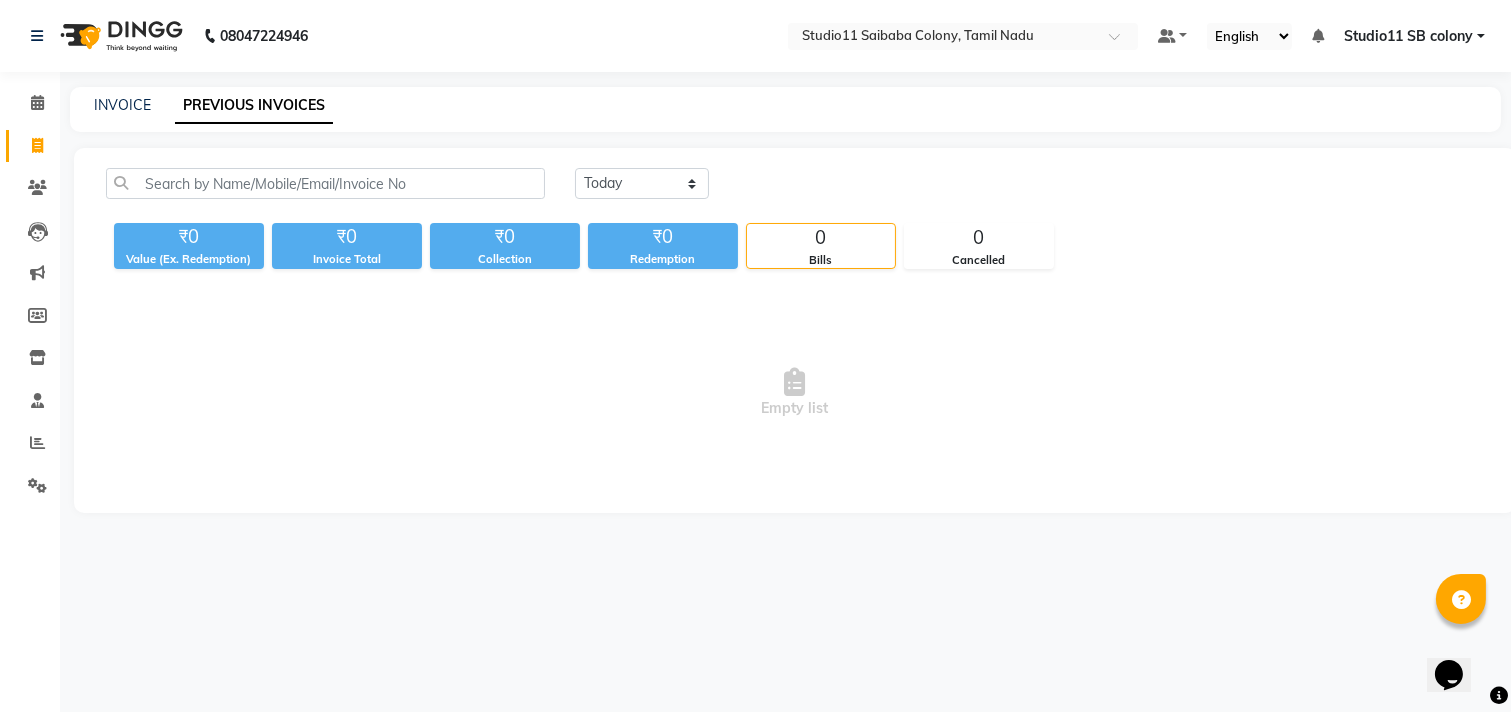 drag, startPoint x: 128, startPoint y: 92, endPoint x: 88, endPoint y: 64, distance: 48.82622 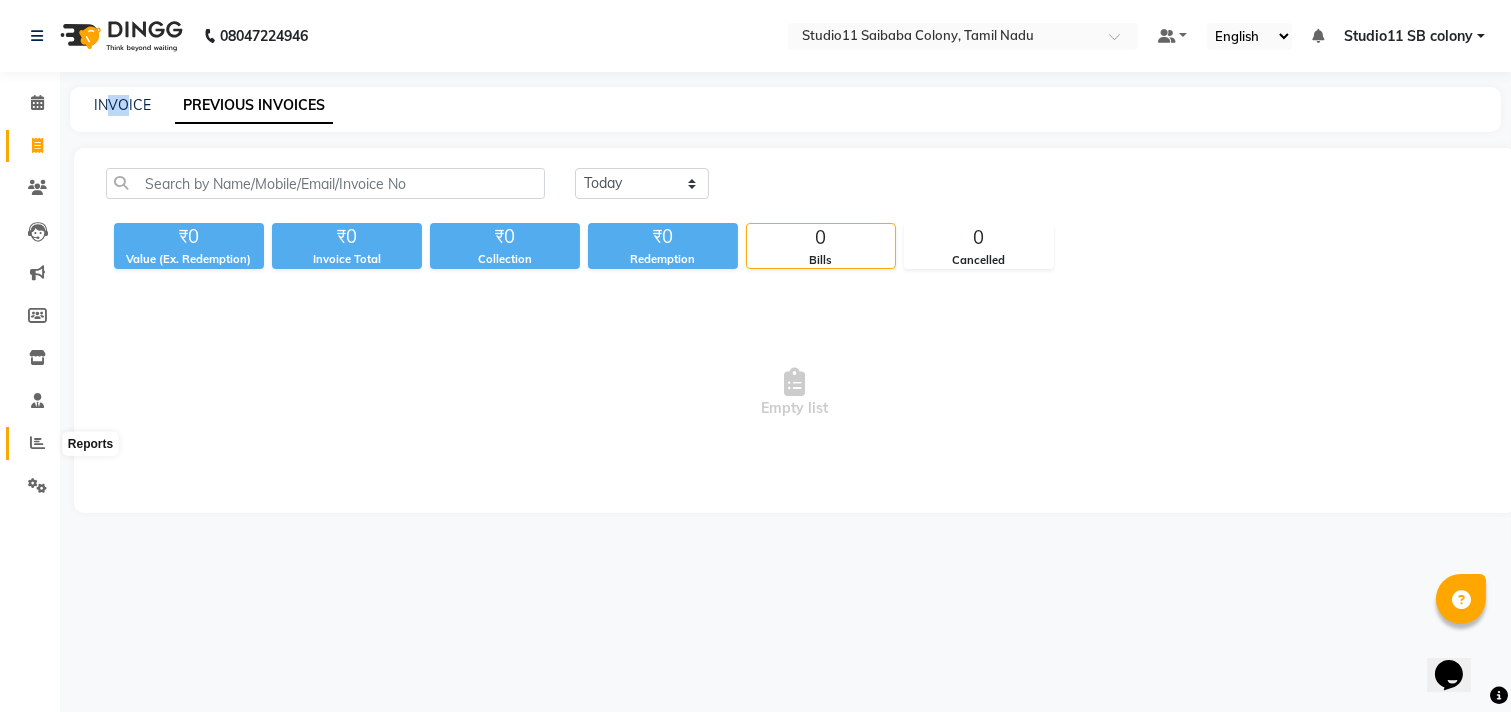 click 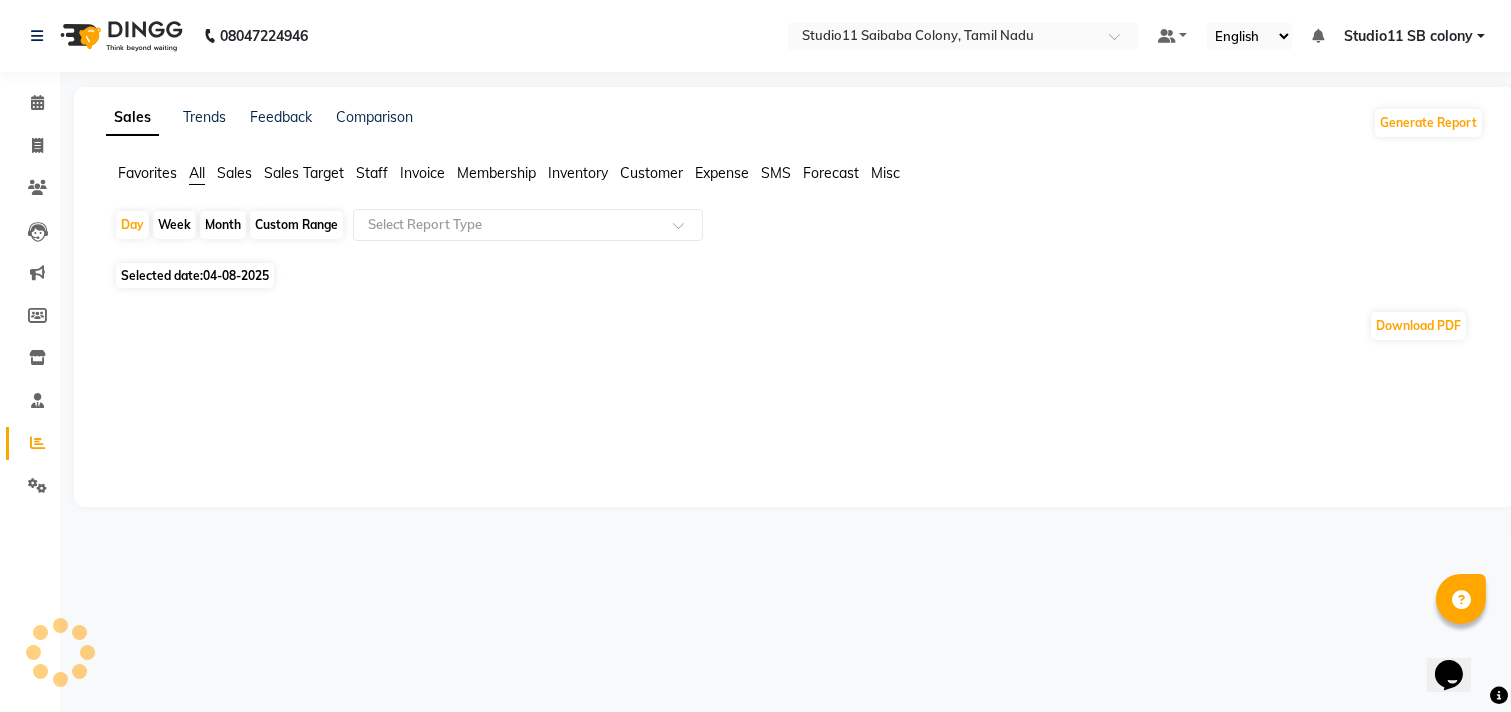 click 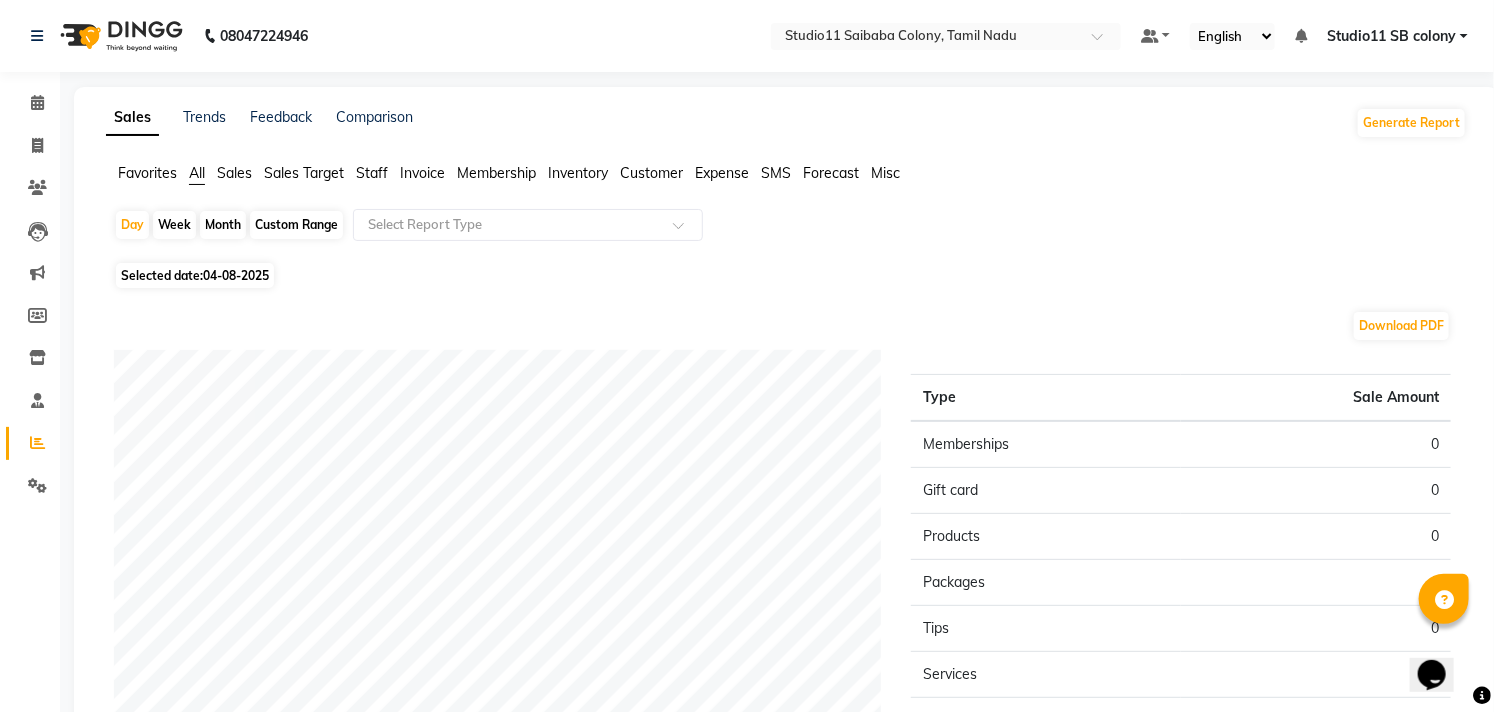 click on "All" 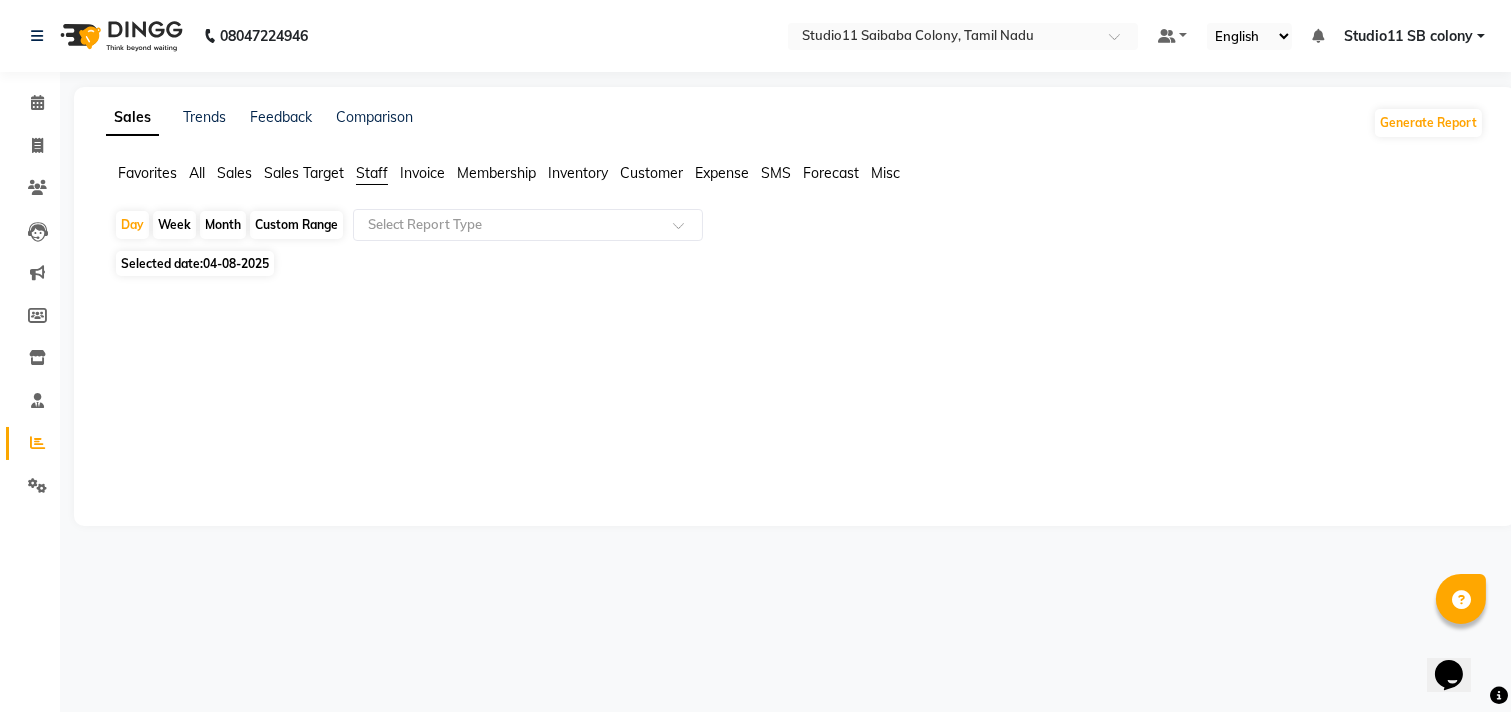 click on "Month" 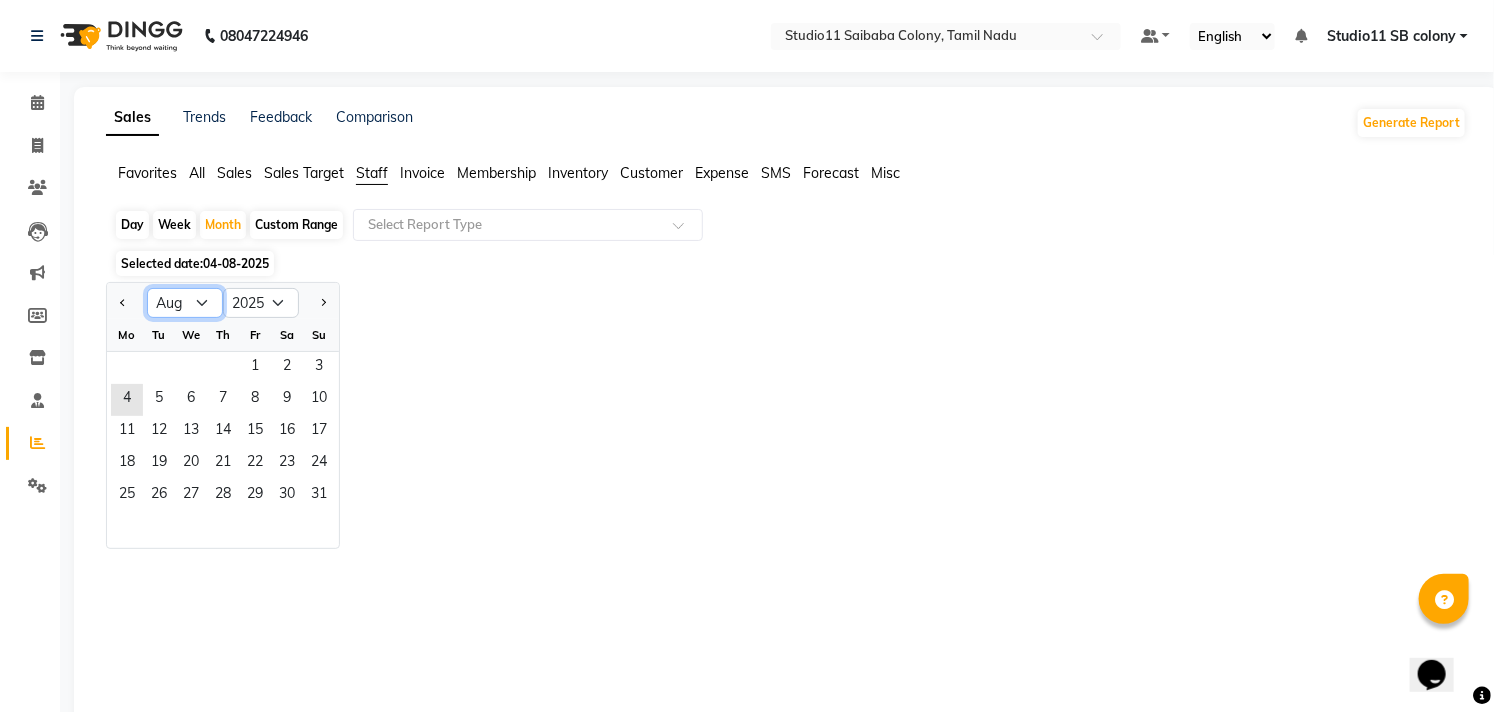 click on "Jan Feb Mar Apr May Jun Jul Aug Sep Oct Nov Dec" 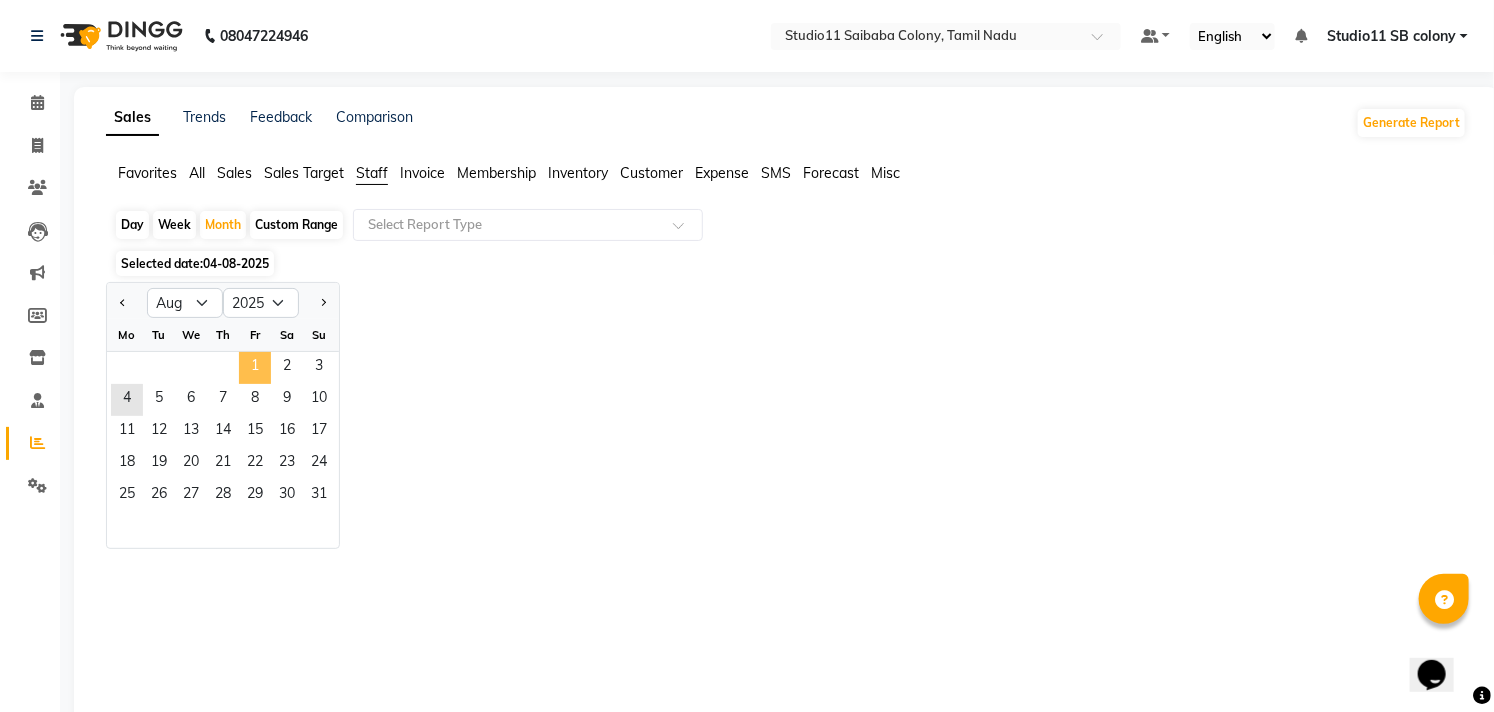 click on "1" 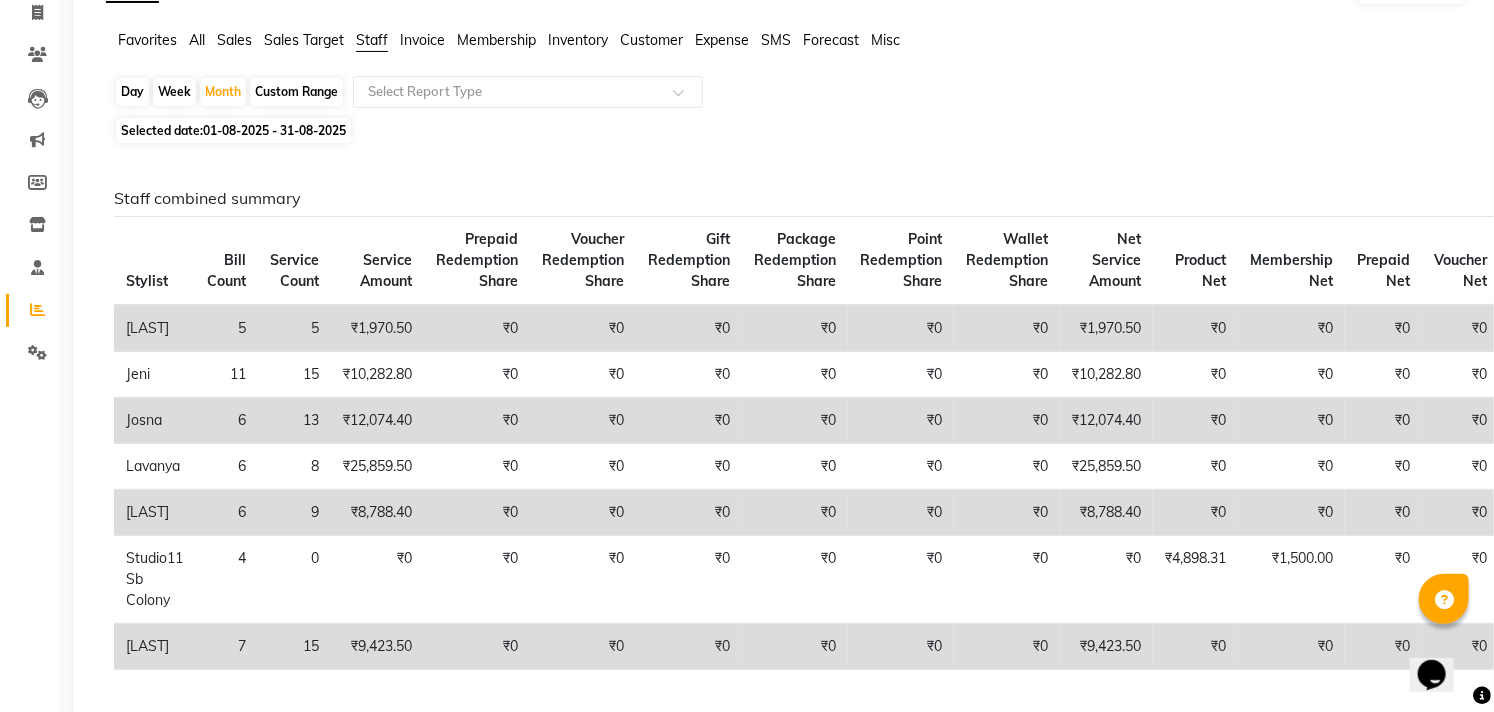 scroll, scrollTop: 0, scrollLeft: 0, axis: both 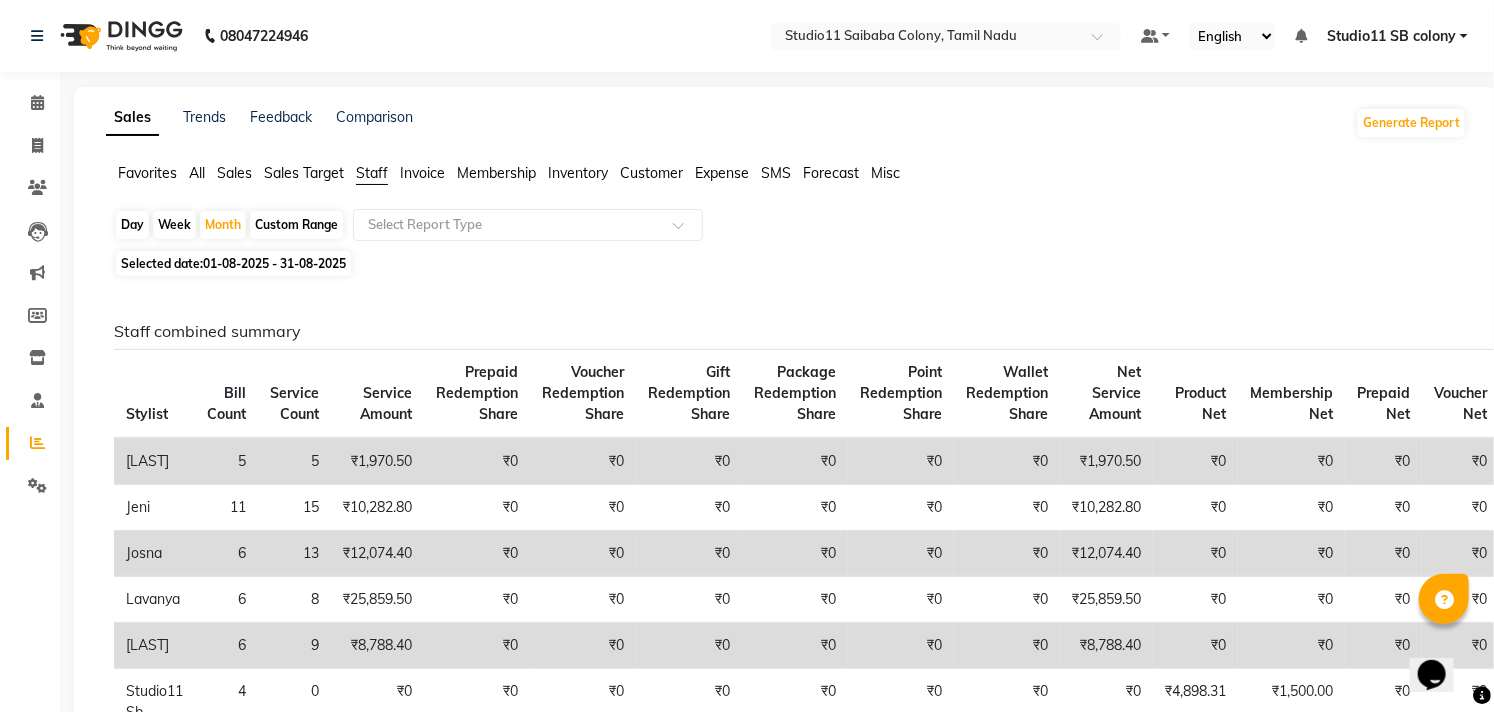 click on "Custom Range" 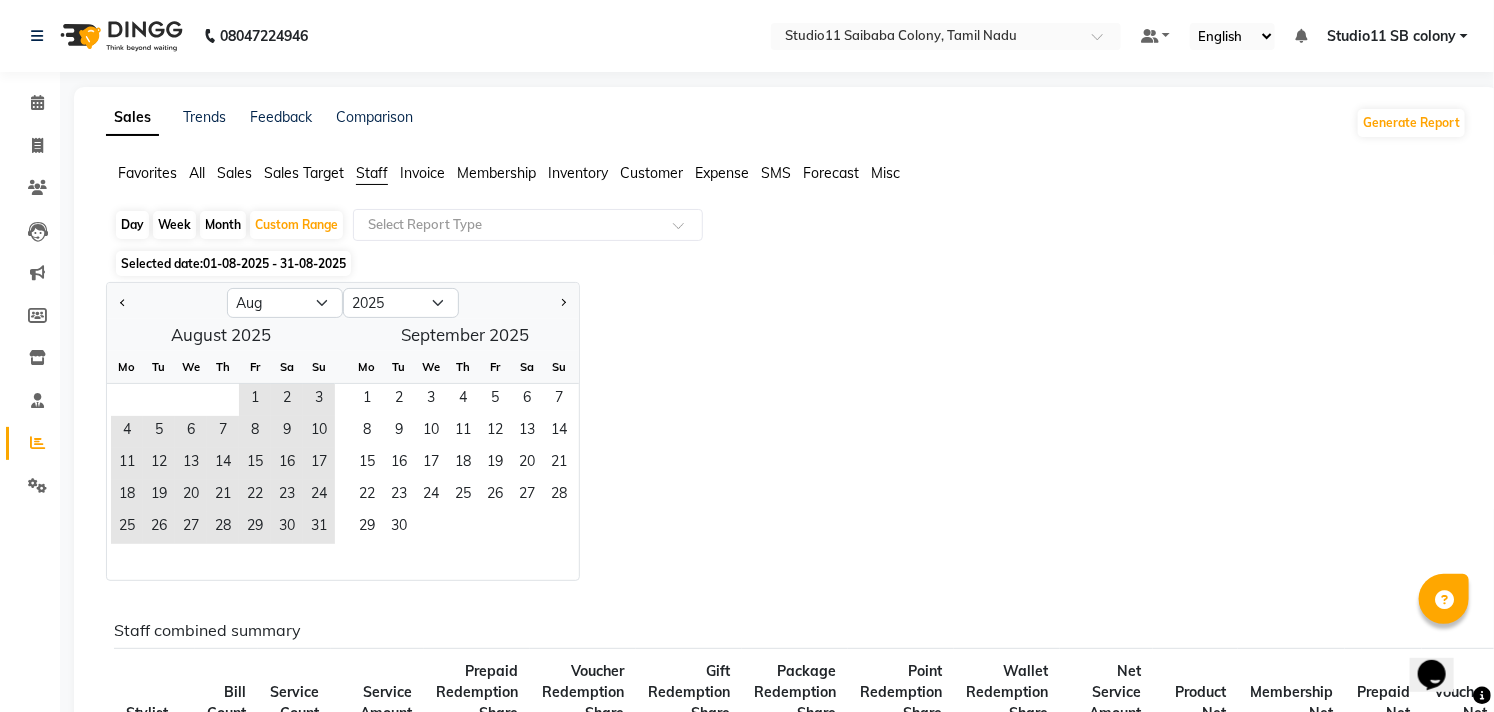 click on "1   2   3   4   5   6   7" 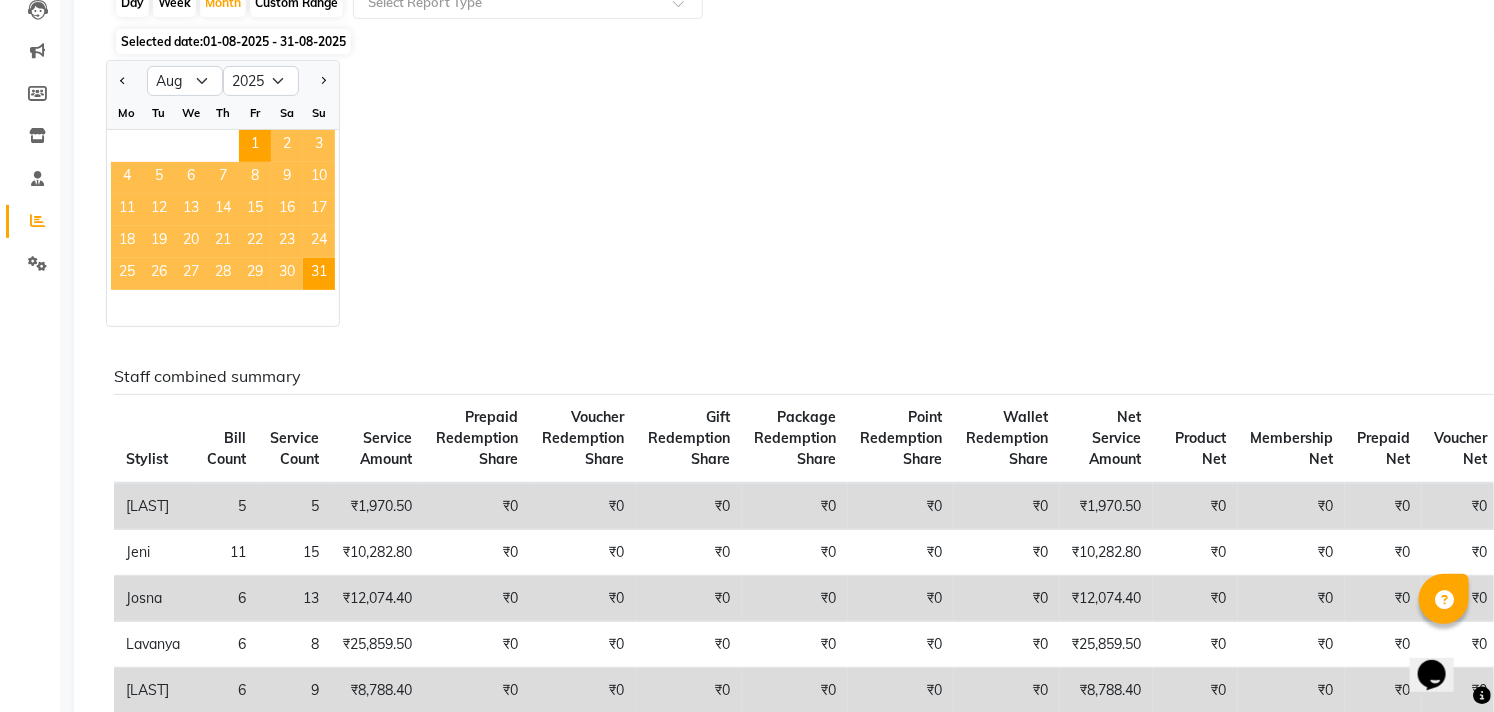 scroll, scrollTop: 0, scrollLeft: 0, axis: both 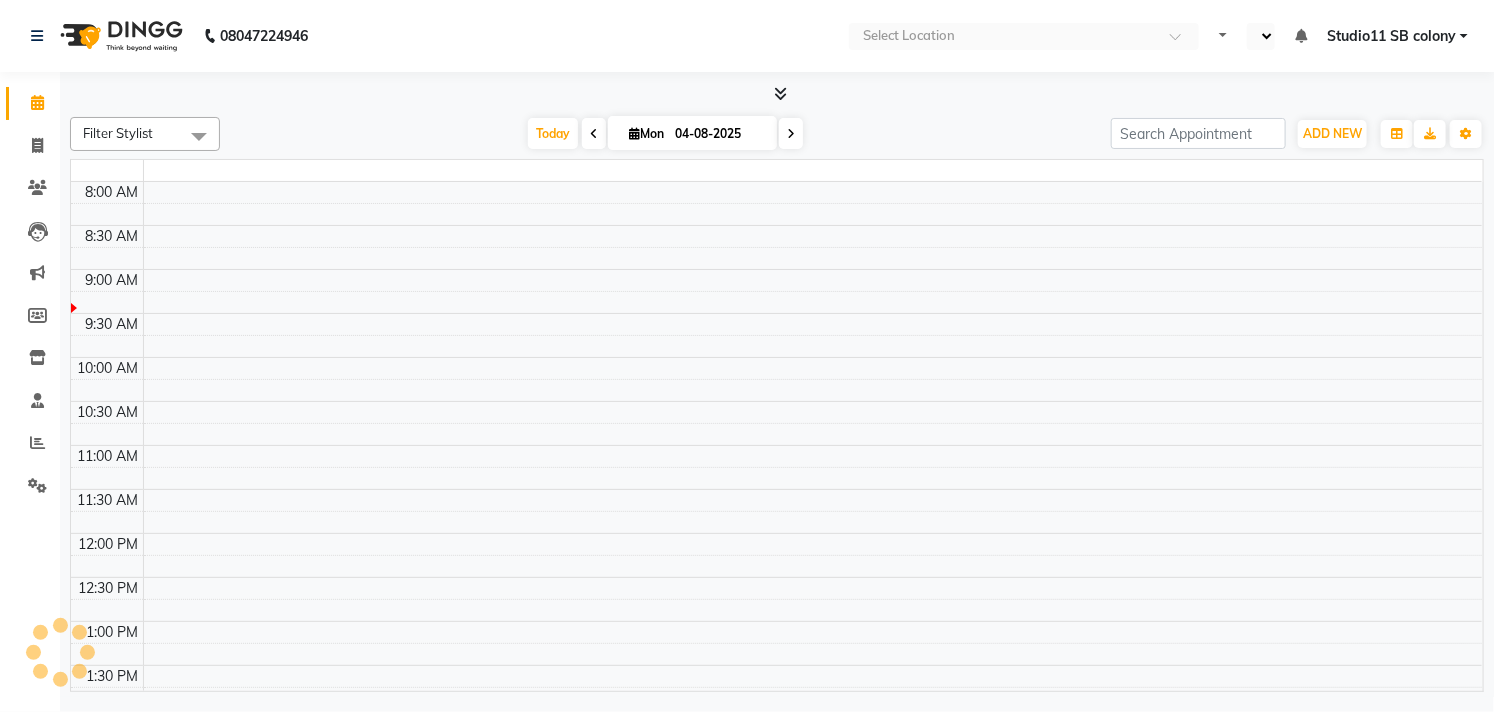 select on "en" 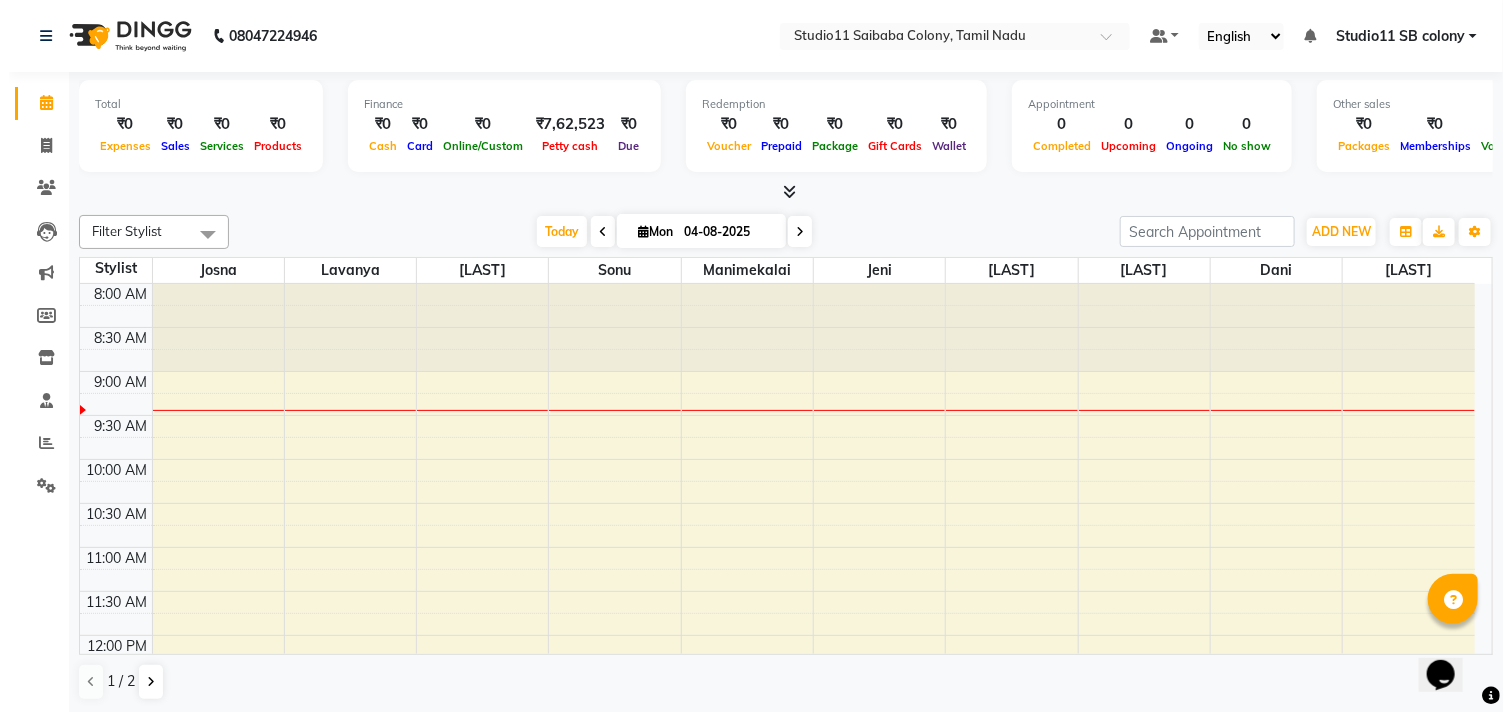 scroll, scrollTop: 0, scrollLeft: 0, axis: both 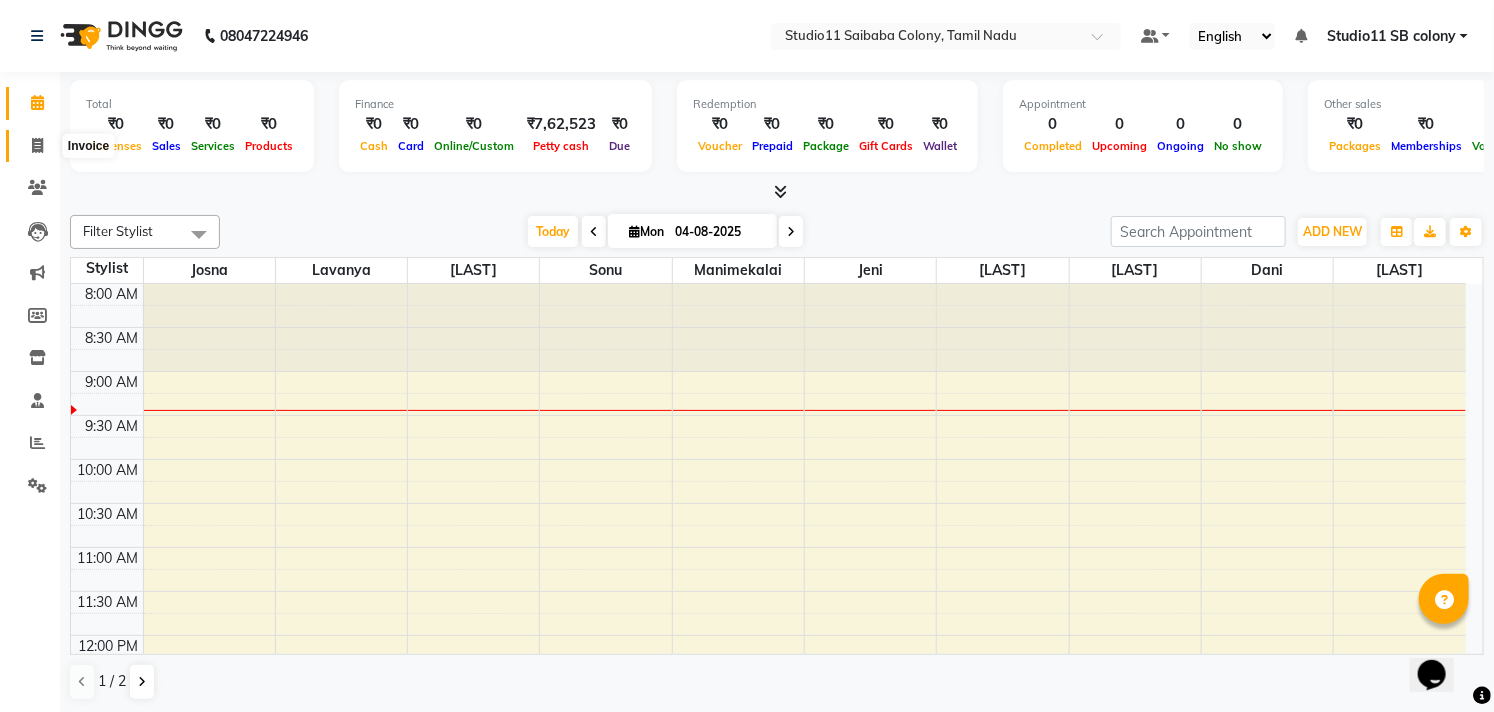 click 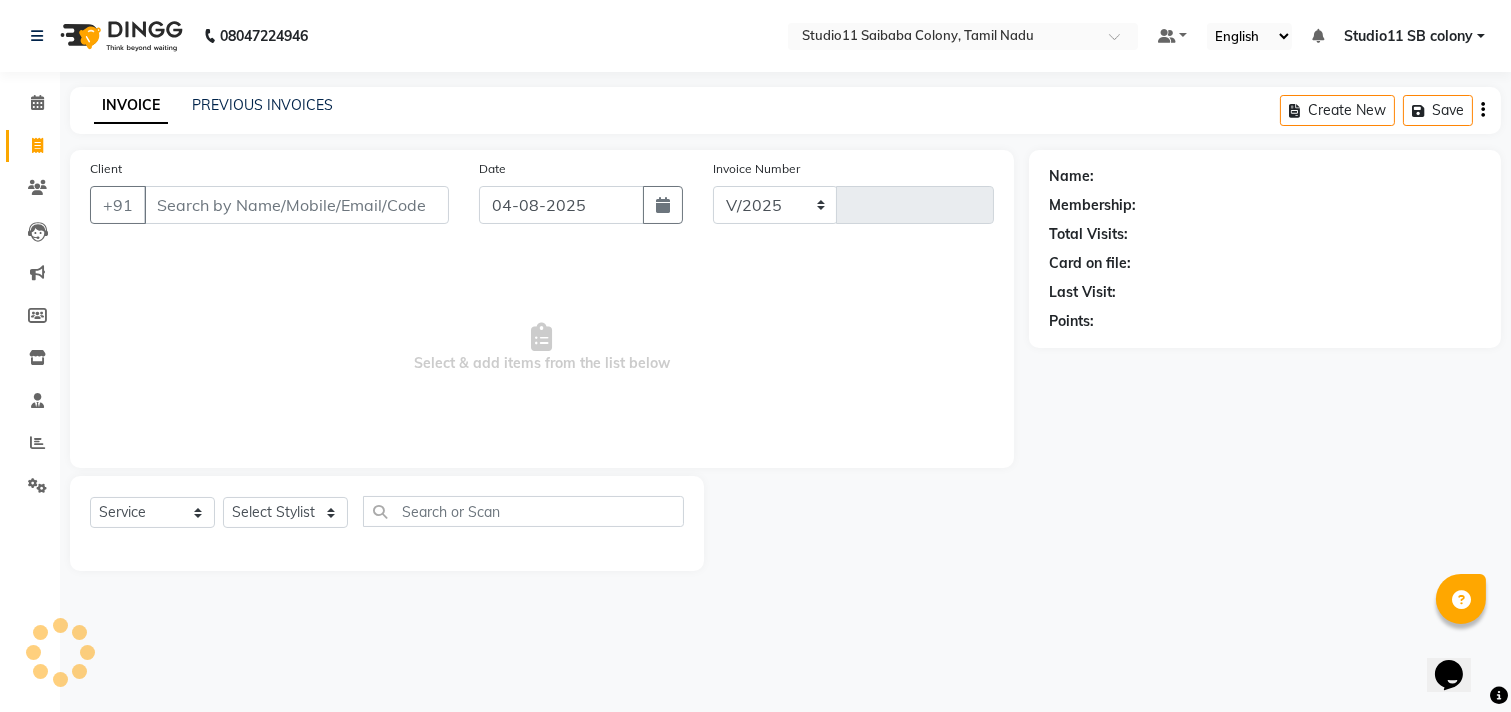 select on "[POSTAL_CODE]" 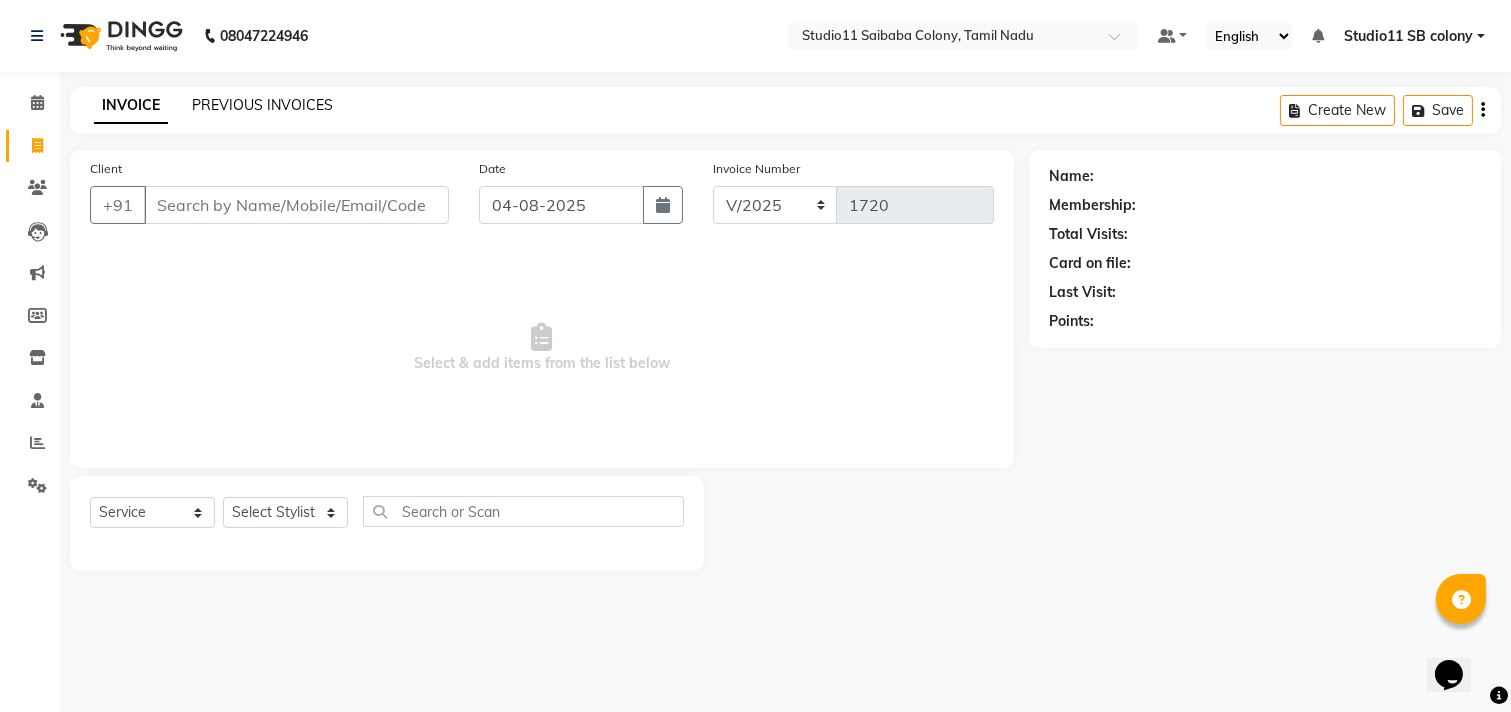 click on "PREVIOUS INVOICES" 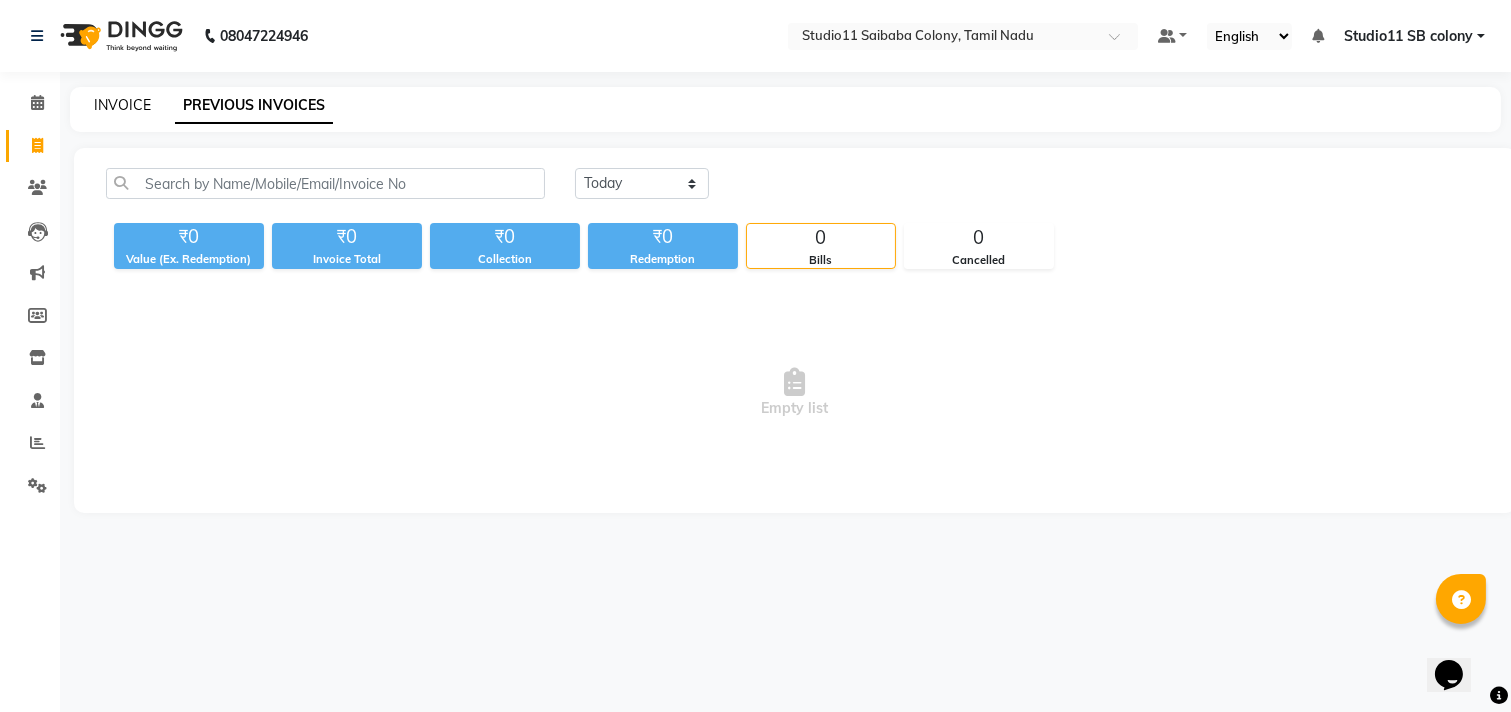 click on "INVOICE" 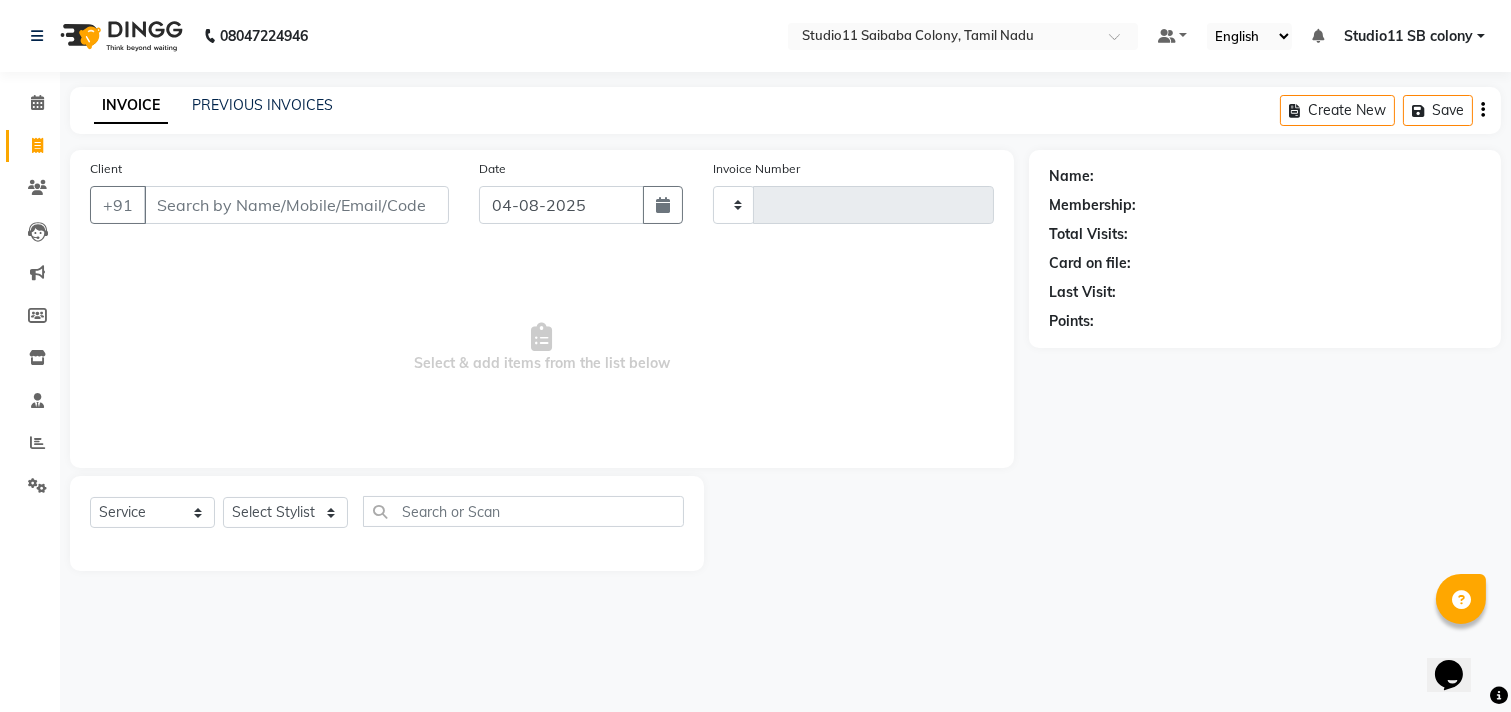 type on "1720" 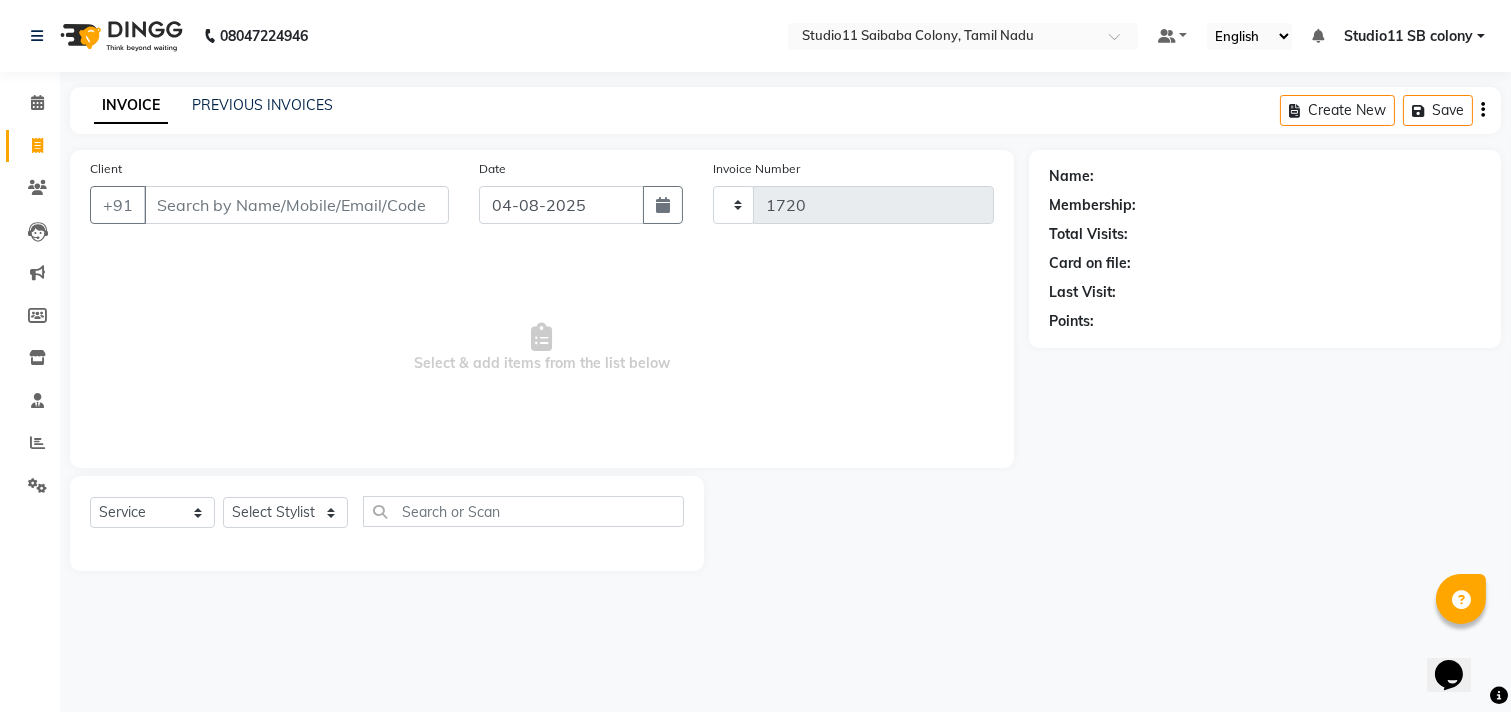 select on "[POSTAL_CODE]" 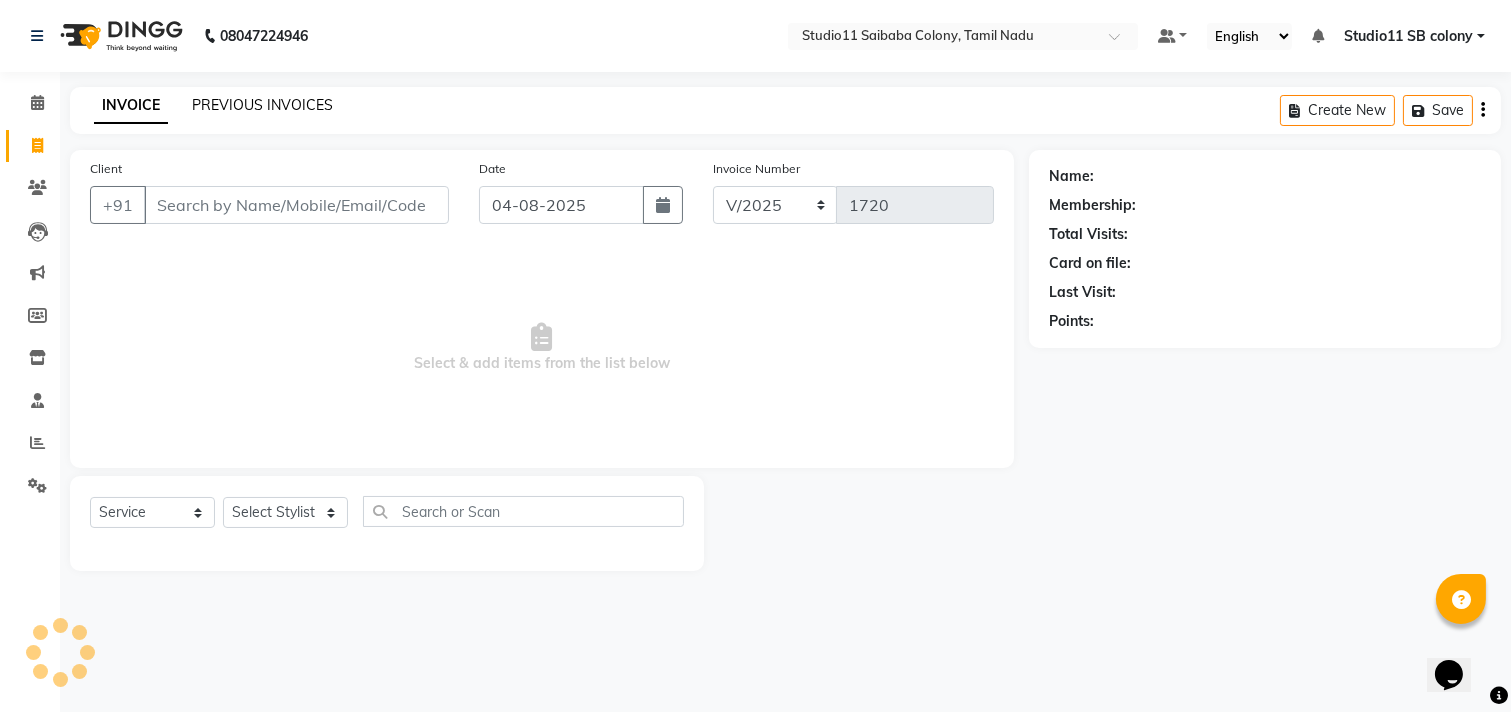 click on "PREVIOUS INVOICES" 